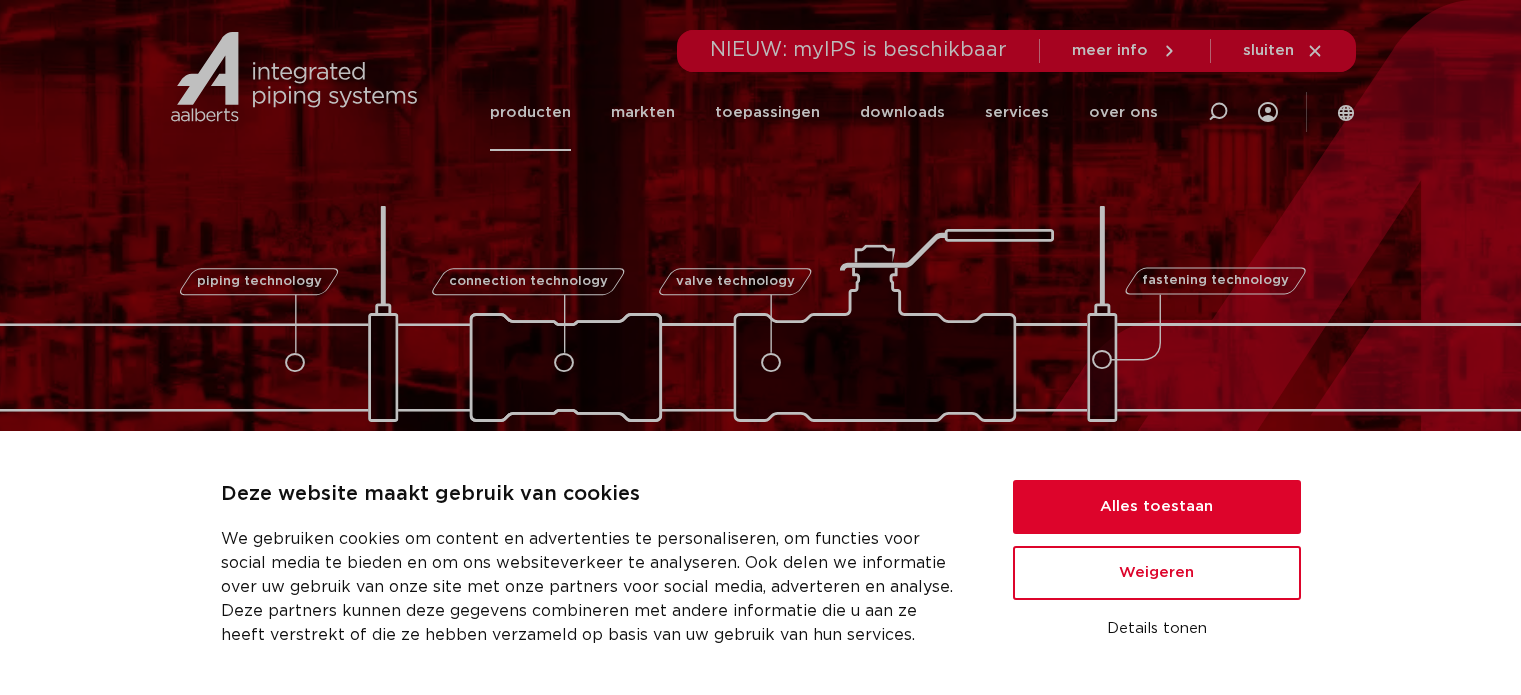scroll, scrollTop: 0, scrollLeft: 0, axis: both 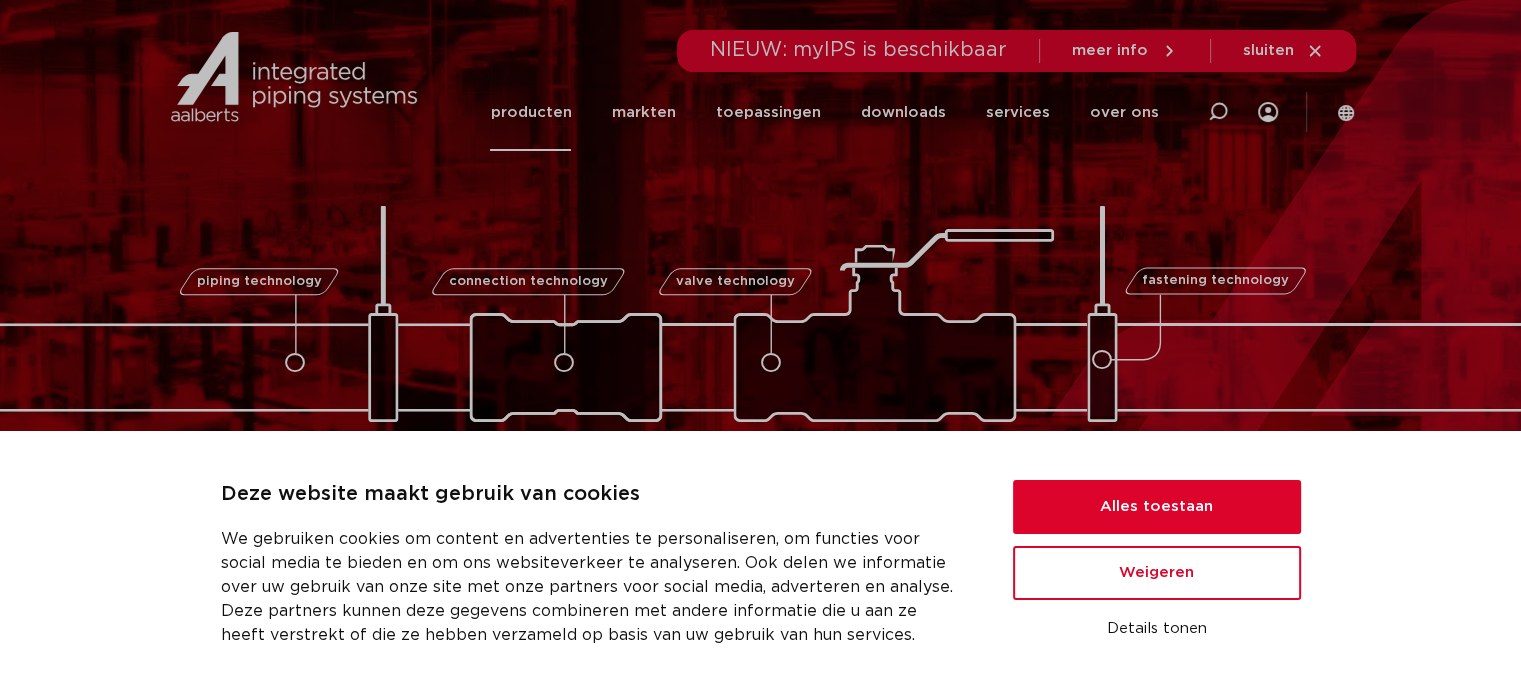 click on "producten" 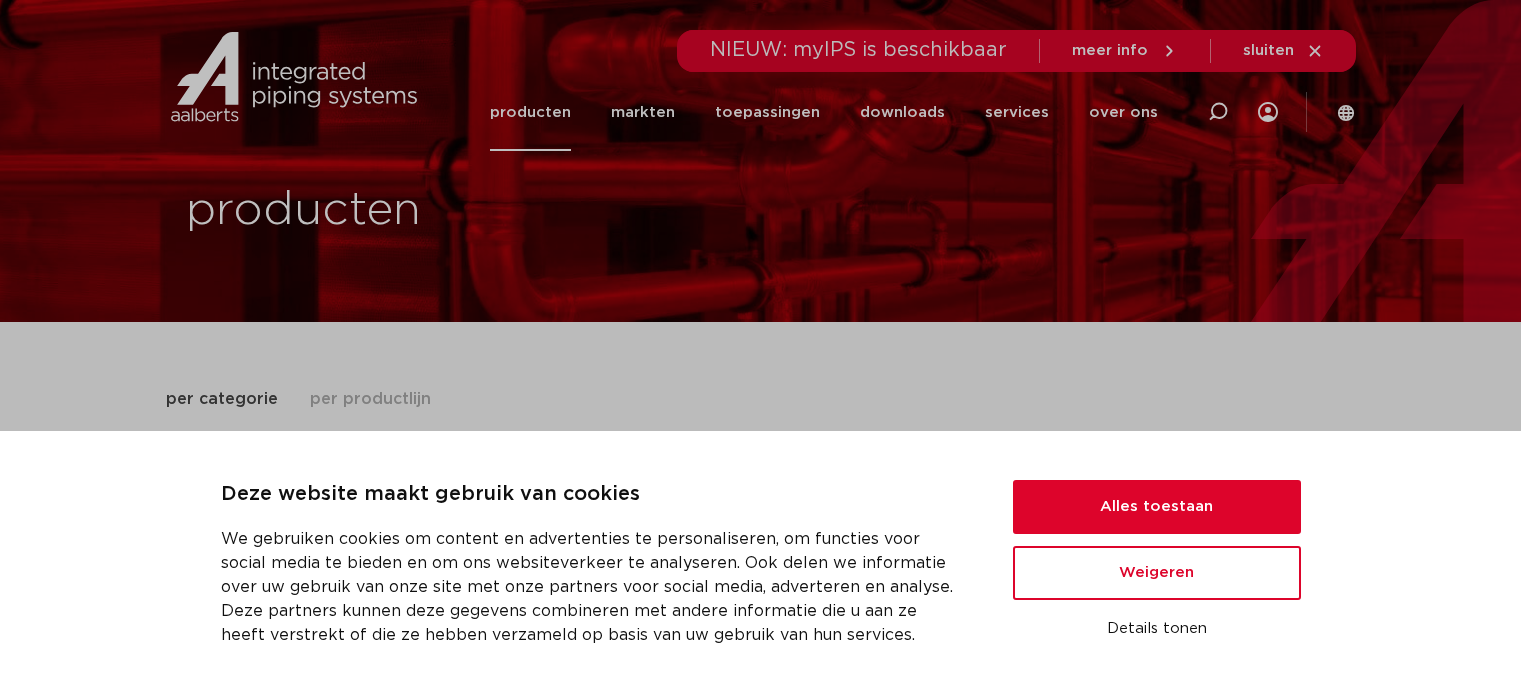 scroll, scrollTop: 0, scrollLeft: 0, axis: both 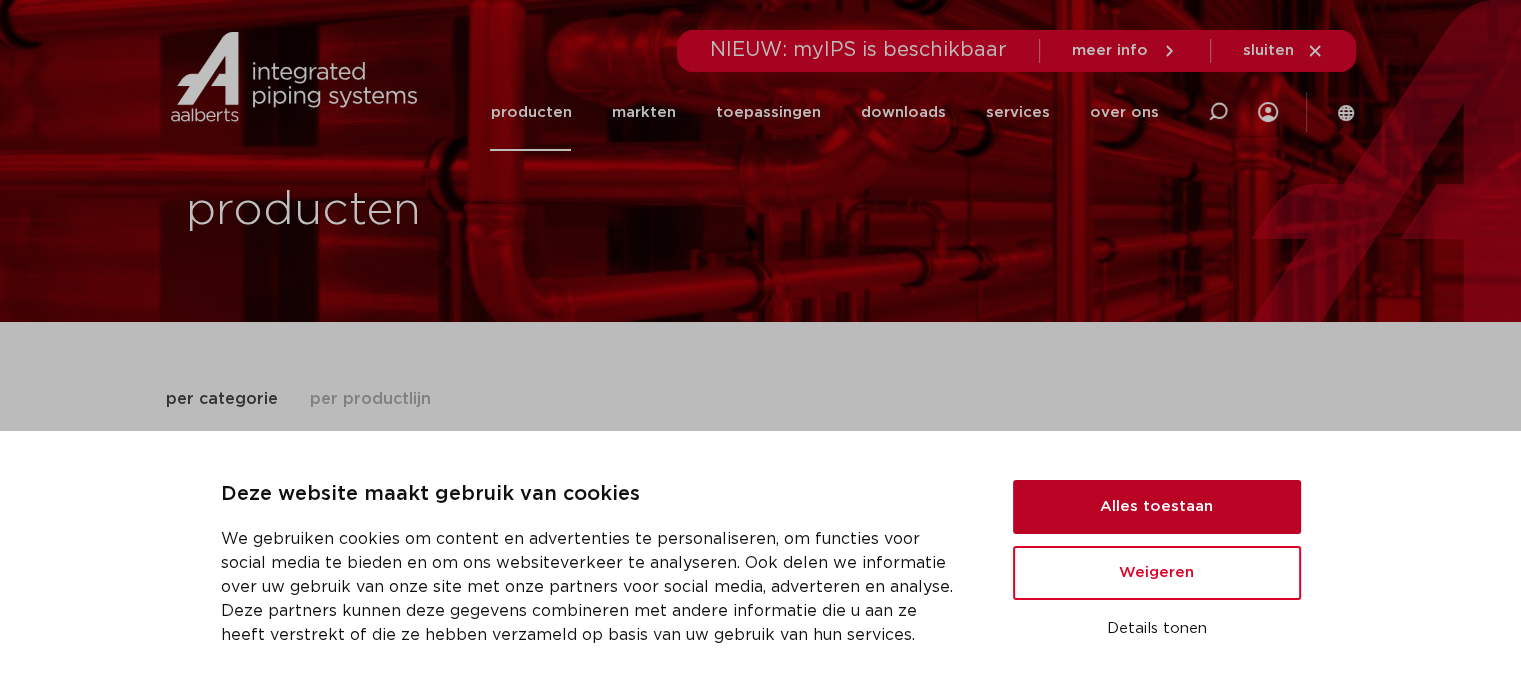 click on "Alles toestaan" at bounding box center (1157, 507) 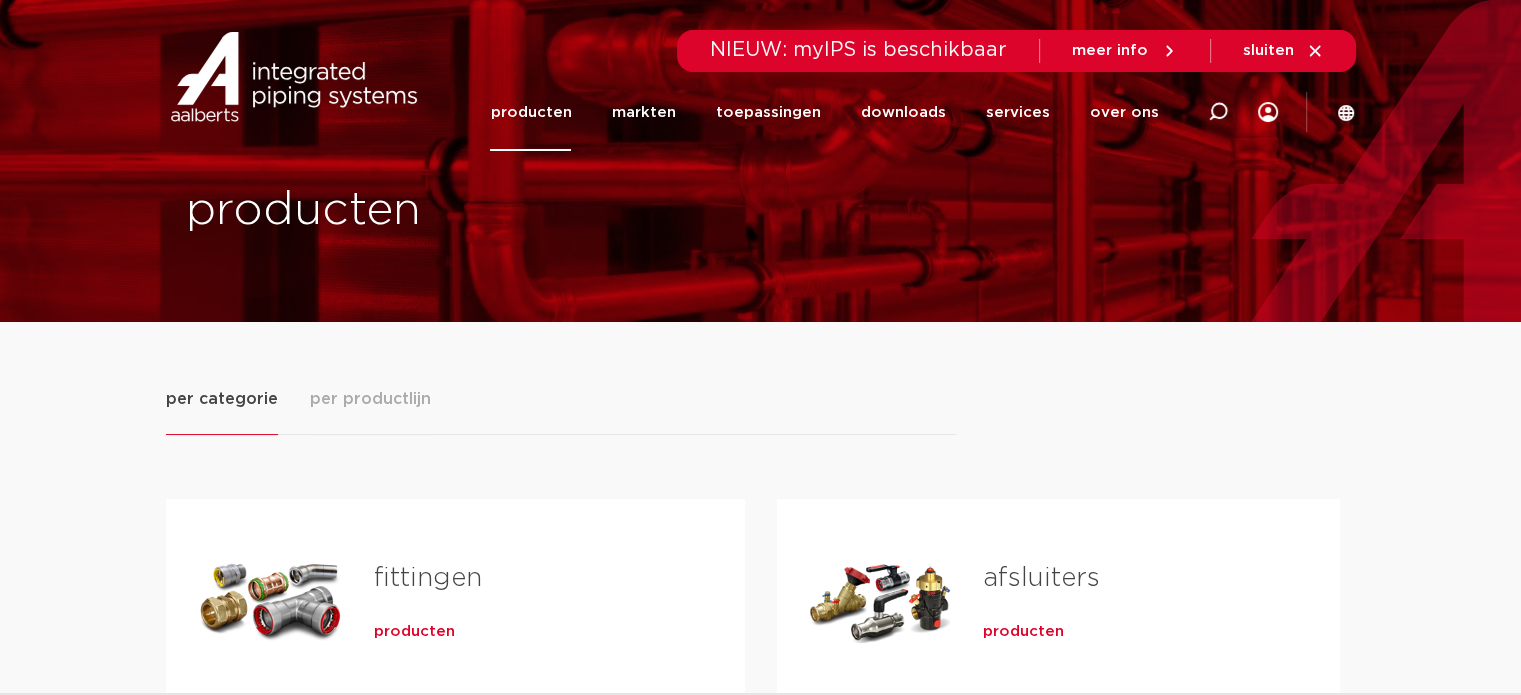 scroll, scrollTop: 0, scrollLeft: 0, axis: both 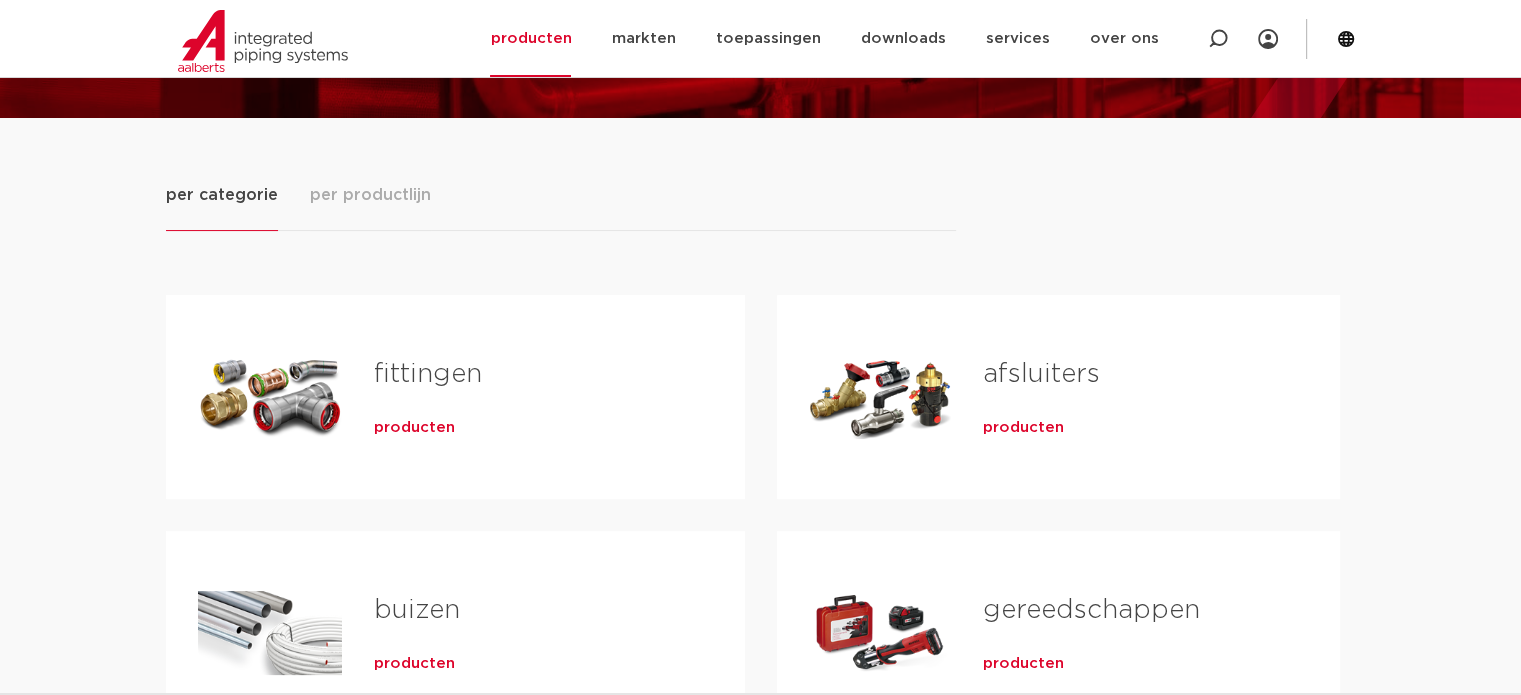 click on "afsluiters" at bounding box center (1041, 374) 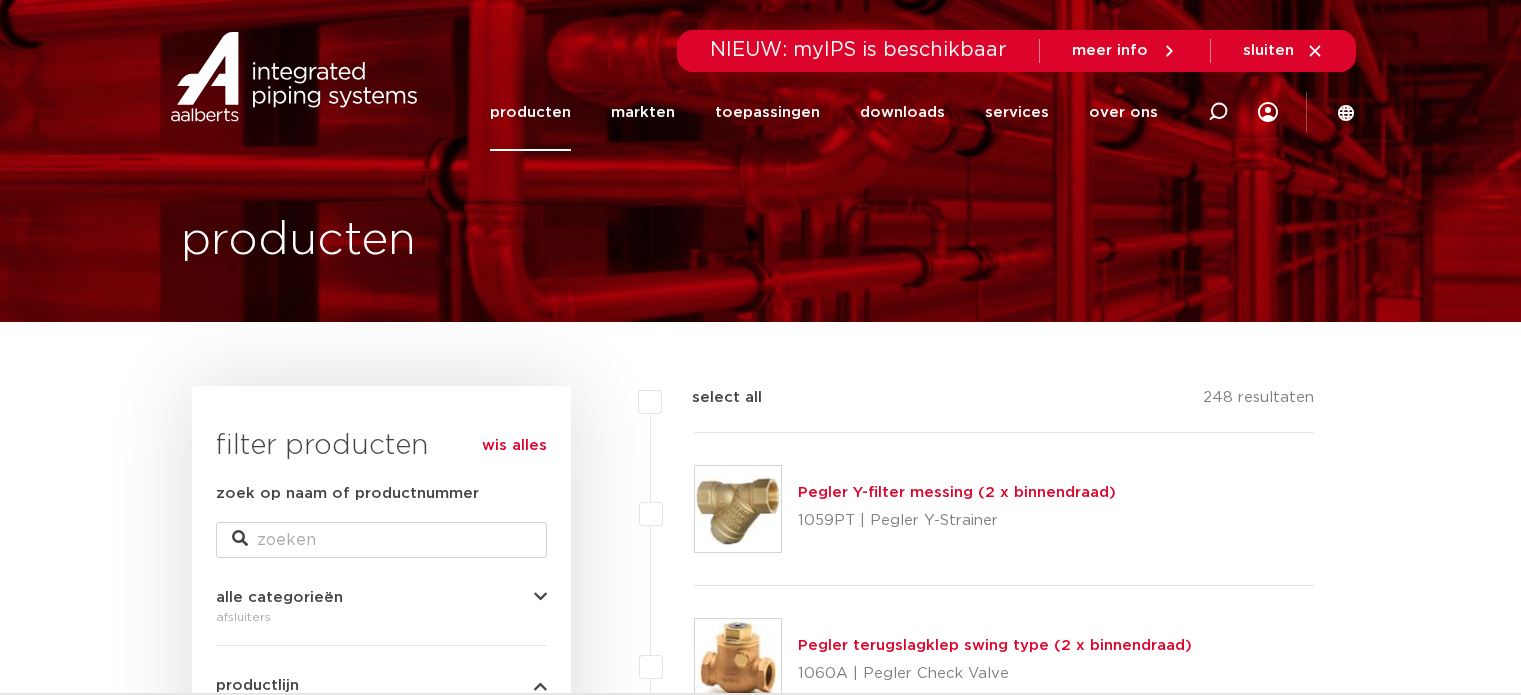 scroll, scrollTop: 0, scrollLeft: 0, axis: both 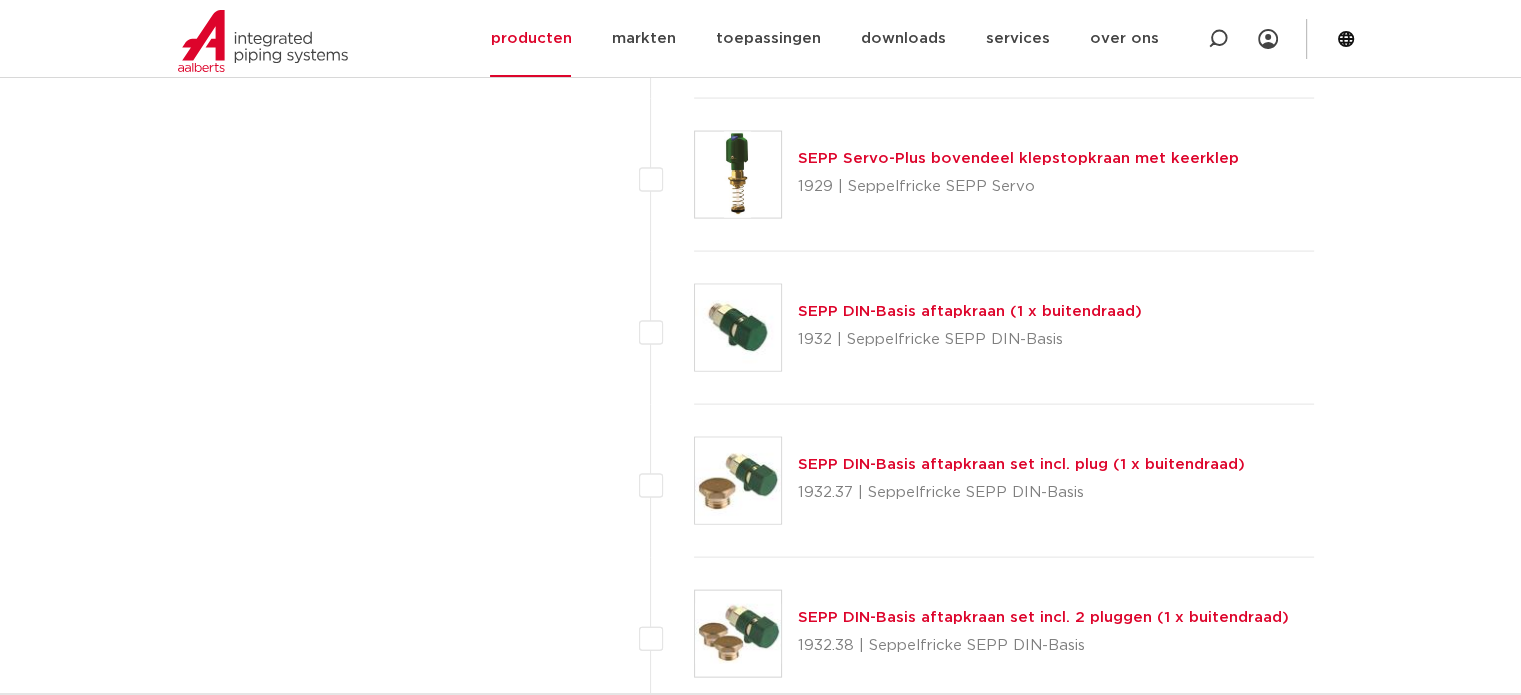 click on "SEPP DIN-Basis aftapkraan (1 x buitendraad)
1932
| Seppelfricke SEPP DIN-Basis" at bounding box center [1004, 328] 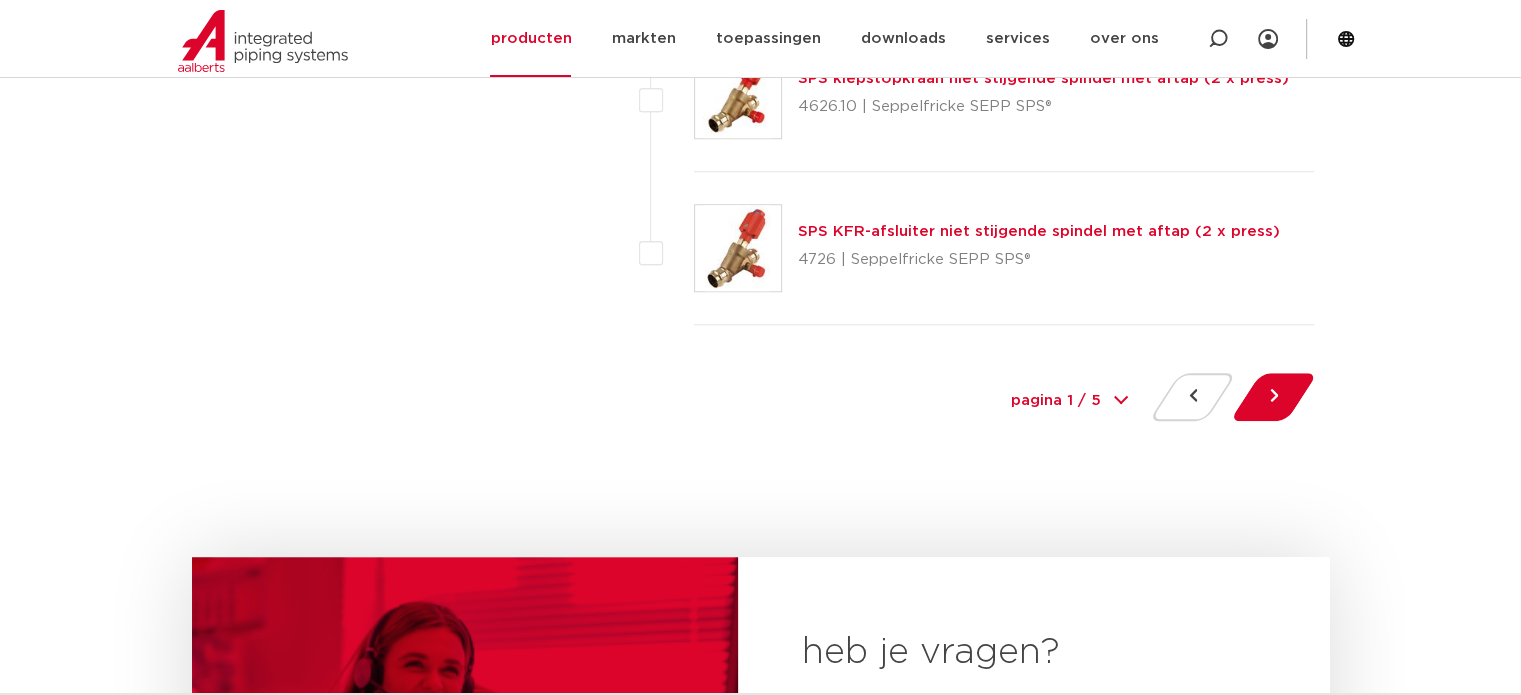 scroll, scrollTop: 9298, scrollLeft: 0, axis: vertical 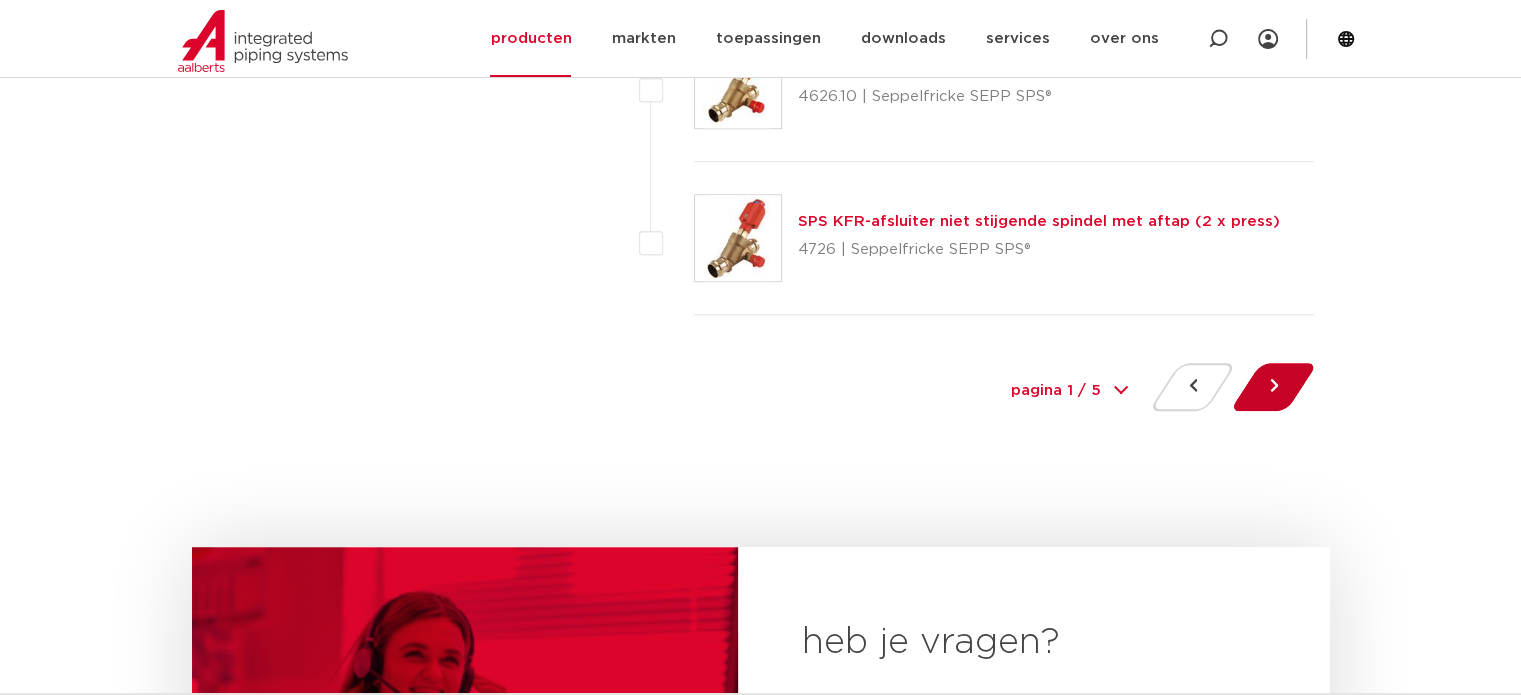 click at bounding box center [1273, 387] 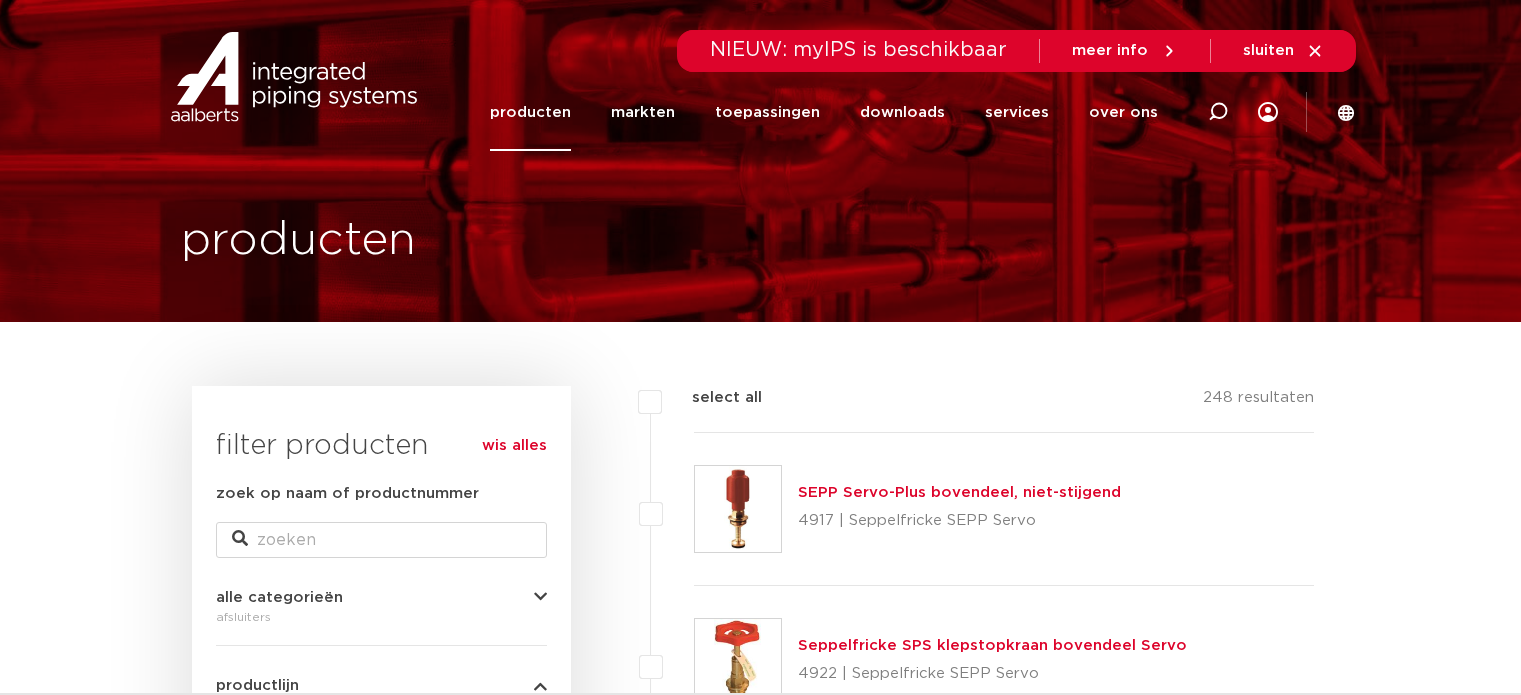 scroll, scrollTop: 0, scrollLeft: 0, axis: both 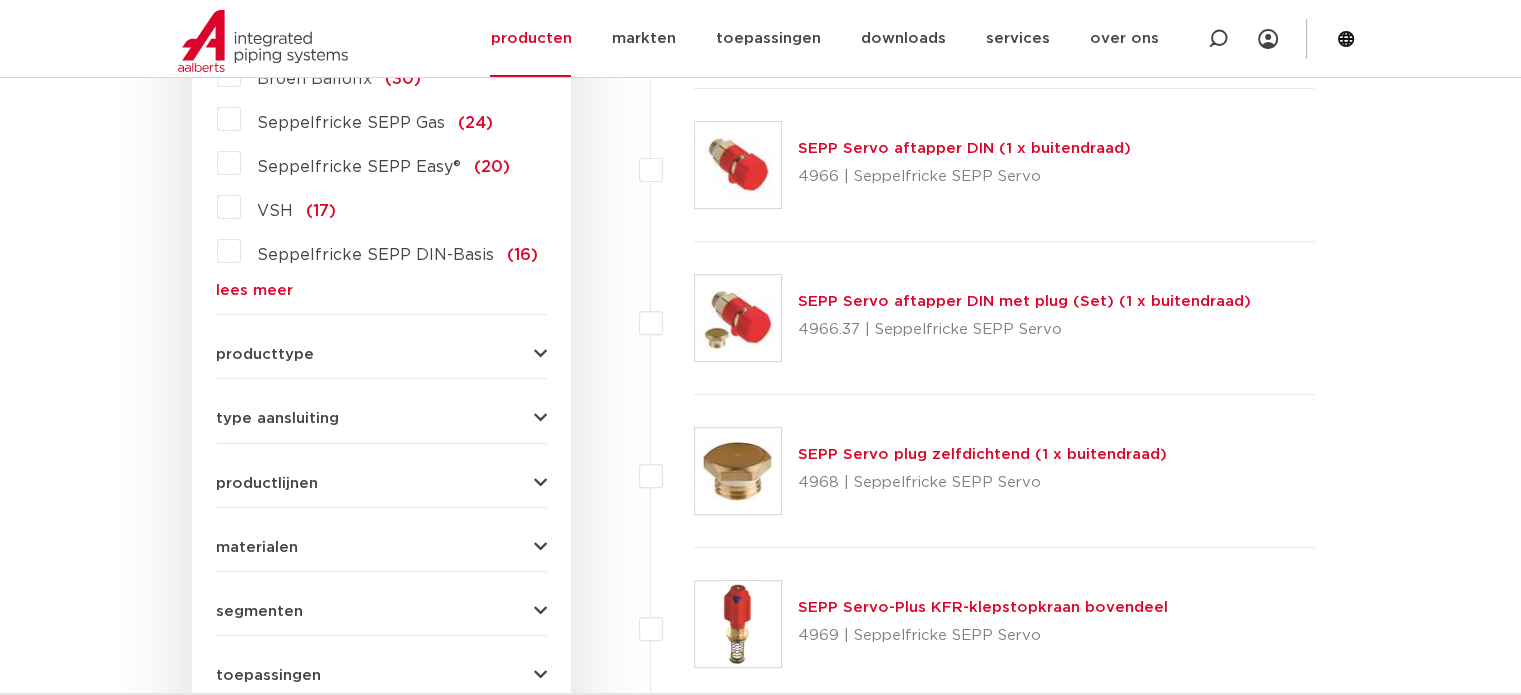 click at bounding box center [738, 318] 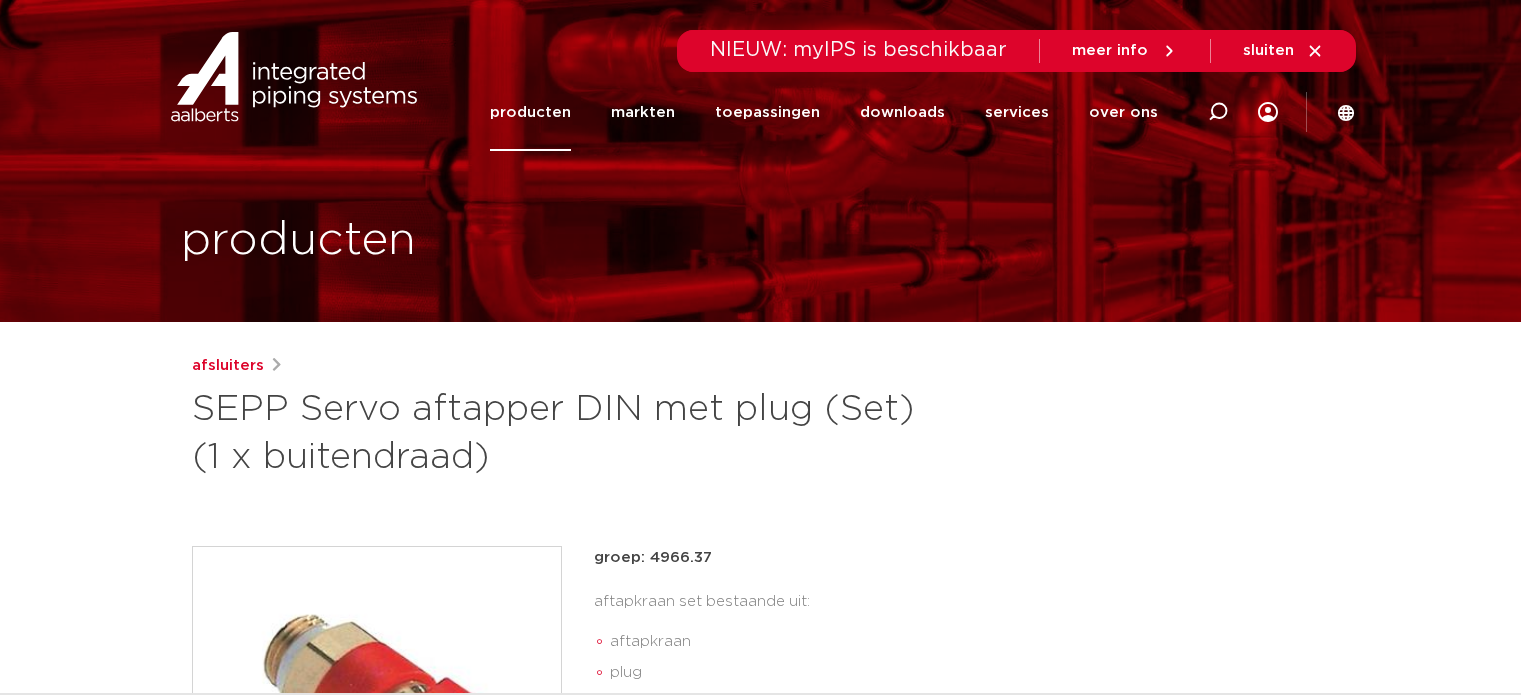 scroll, scrollTop: 0, scrollLeft: 0, axis: both 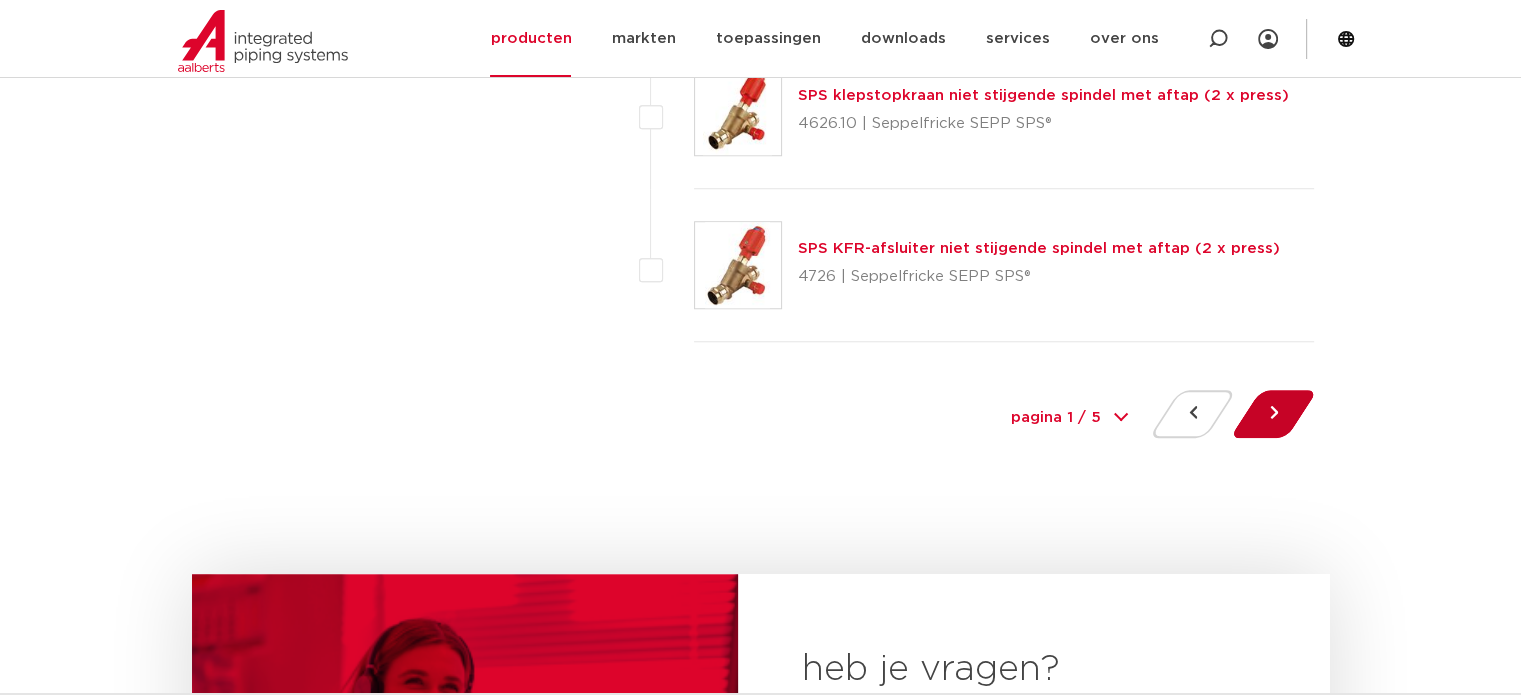click at bounding box center (1273, 414) 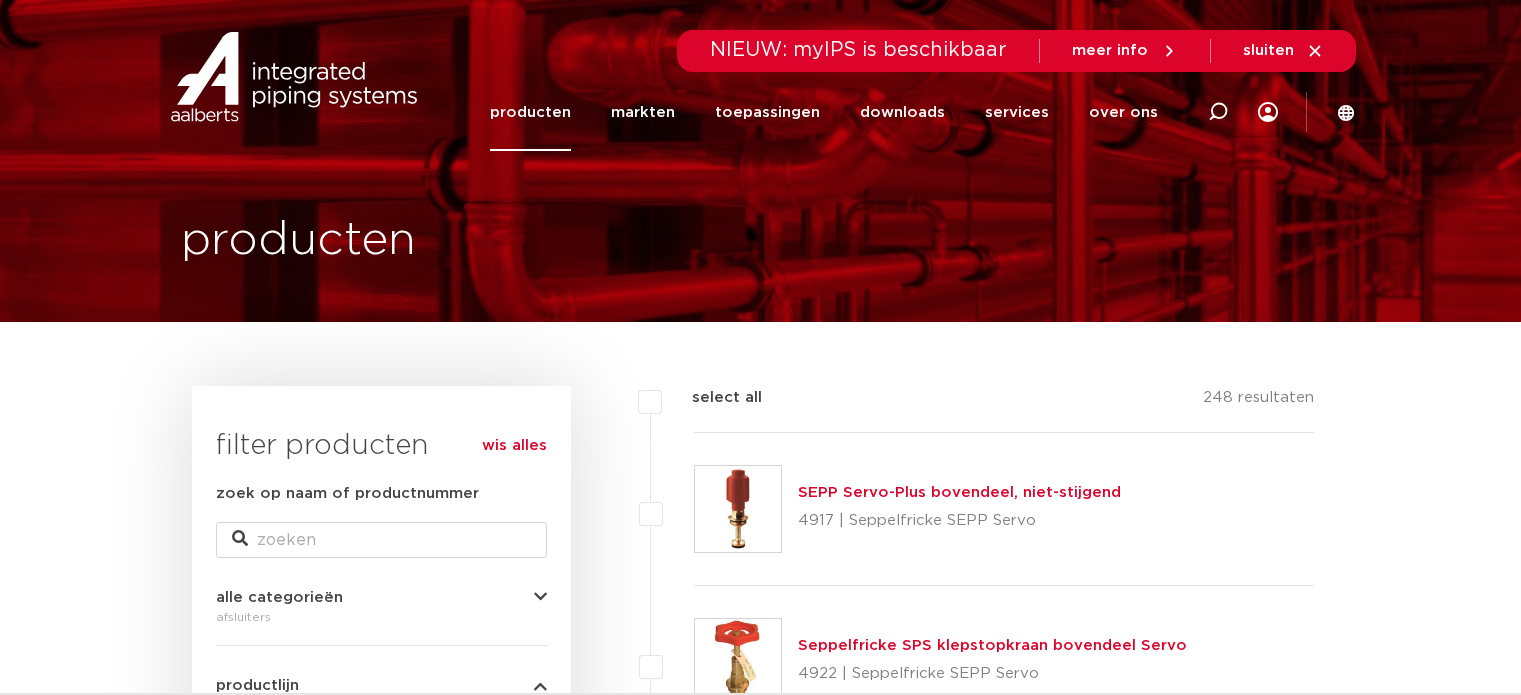 scroll, scrollTop: 0, scrollLeft: 0, axis: both 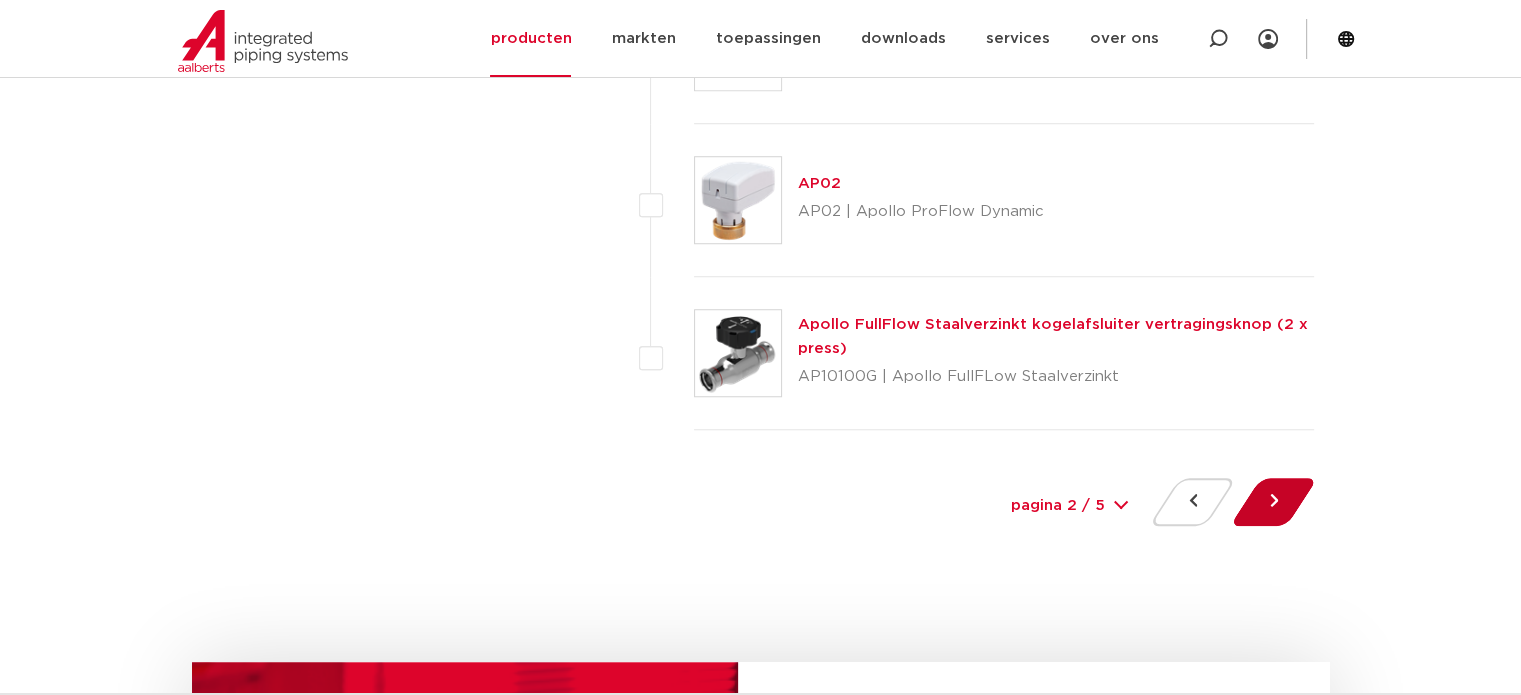 click at bounding box center (1273, 502) 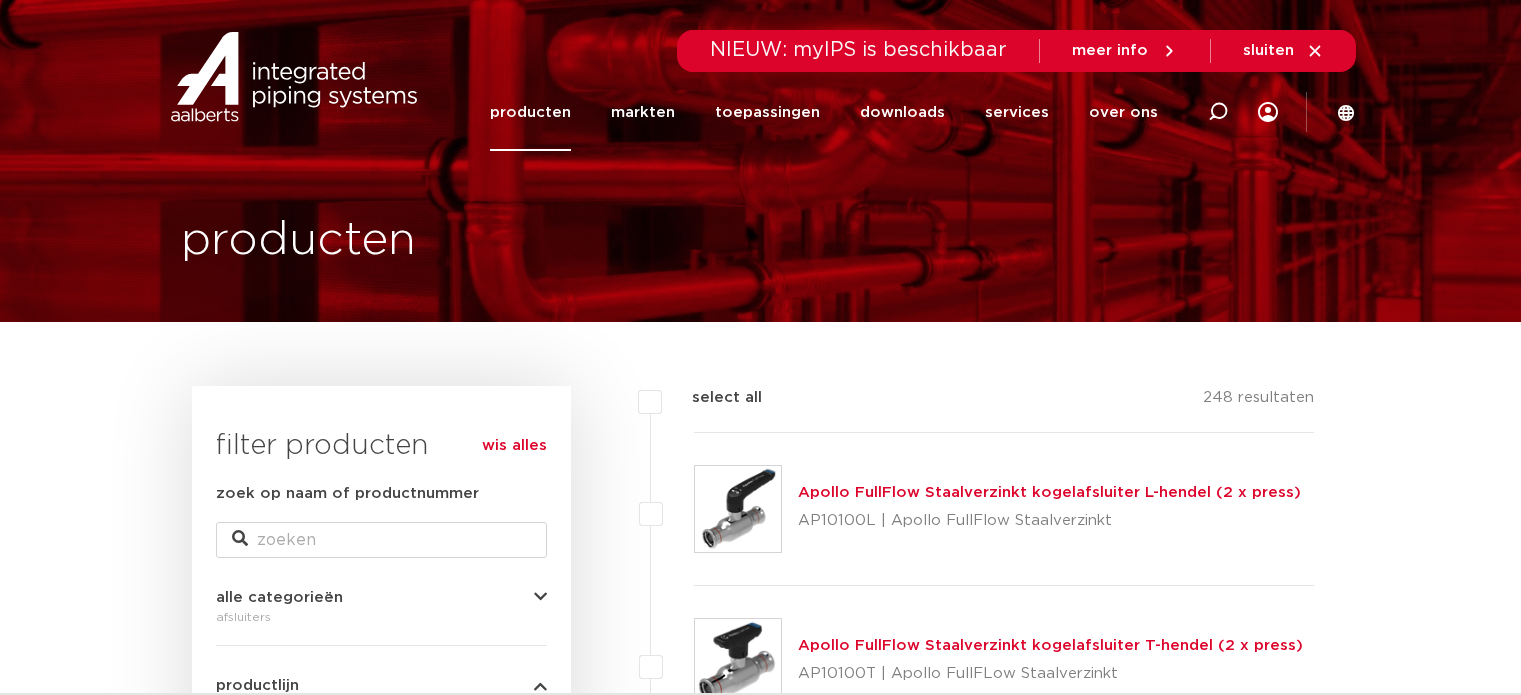 scroll, scrollTop: 0, scrollLeft: 0, axis: both 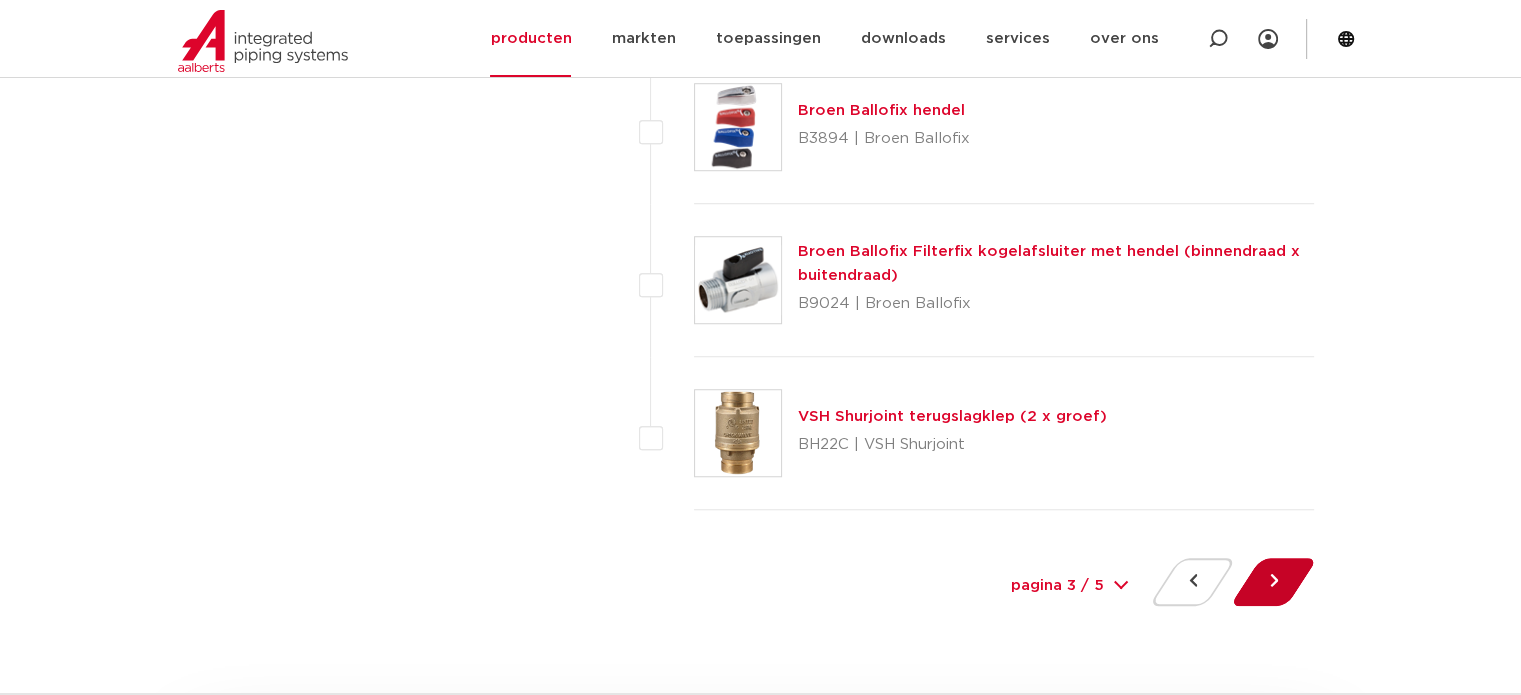 click at bounding box center (1273, 582) 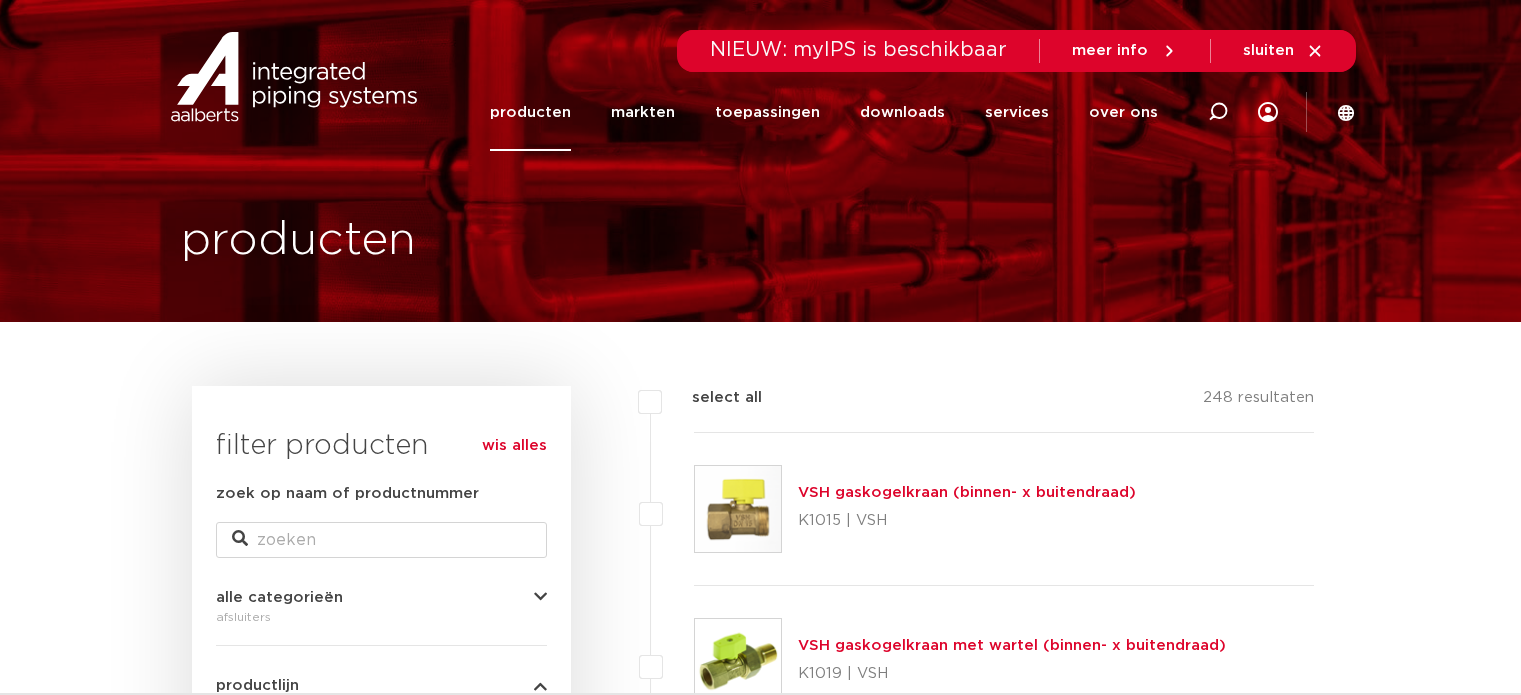 scroll, scrollTop: 0, scrollLeft: 0, axis: both 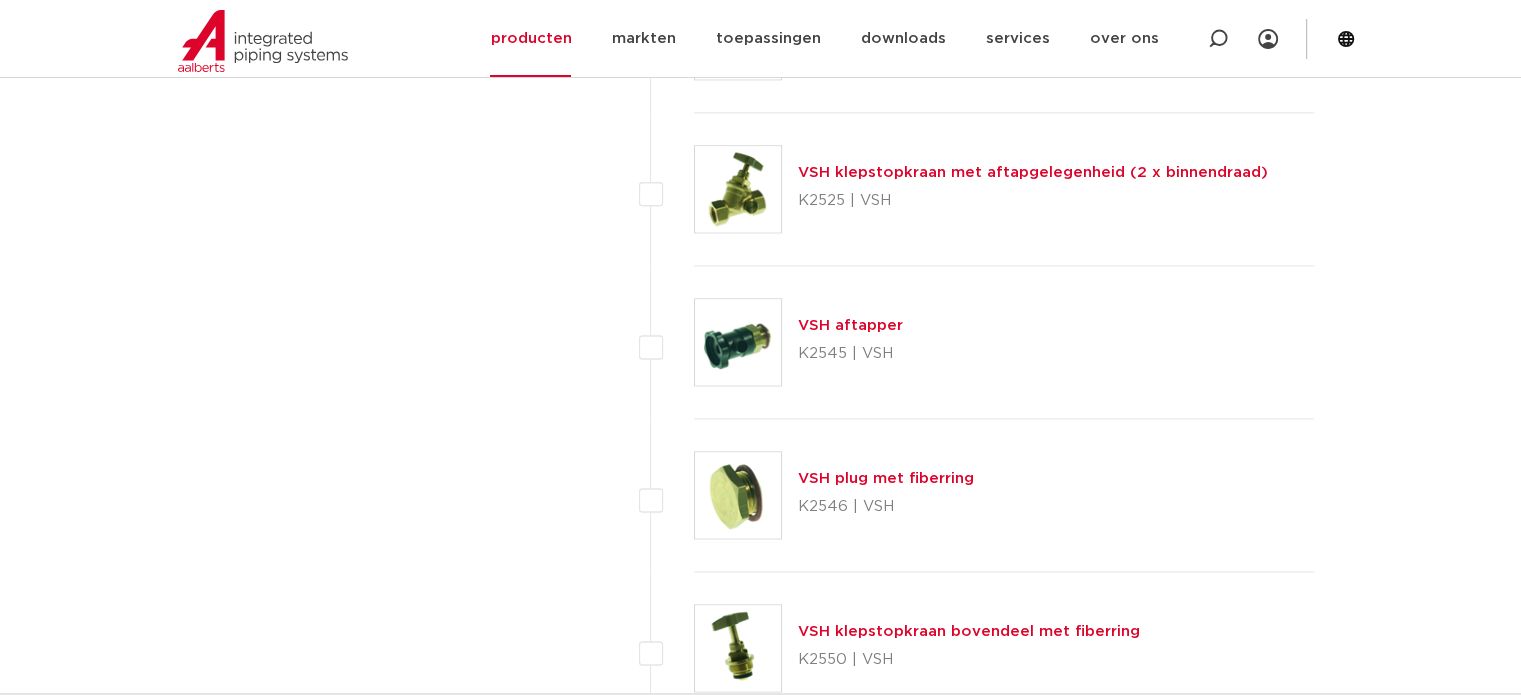 click on "VSH aftapper" at bounding box center (850, 325) 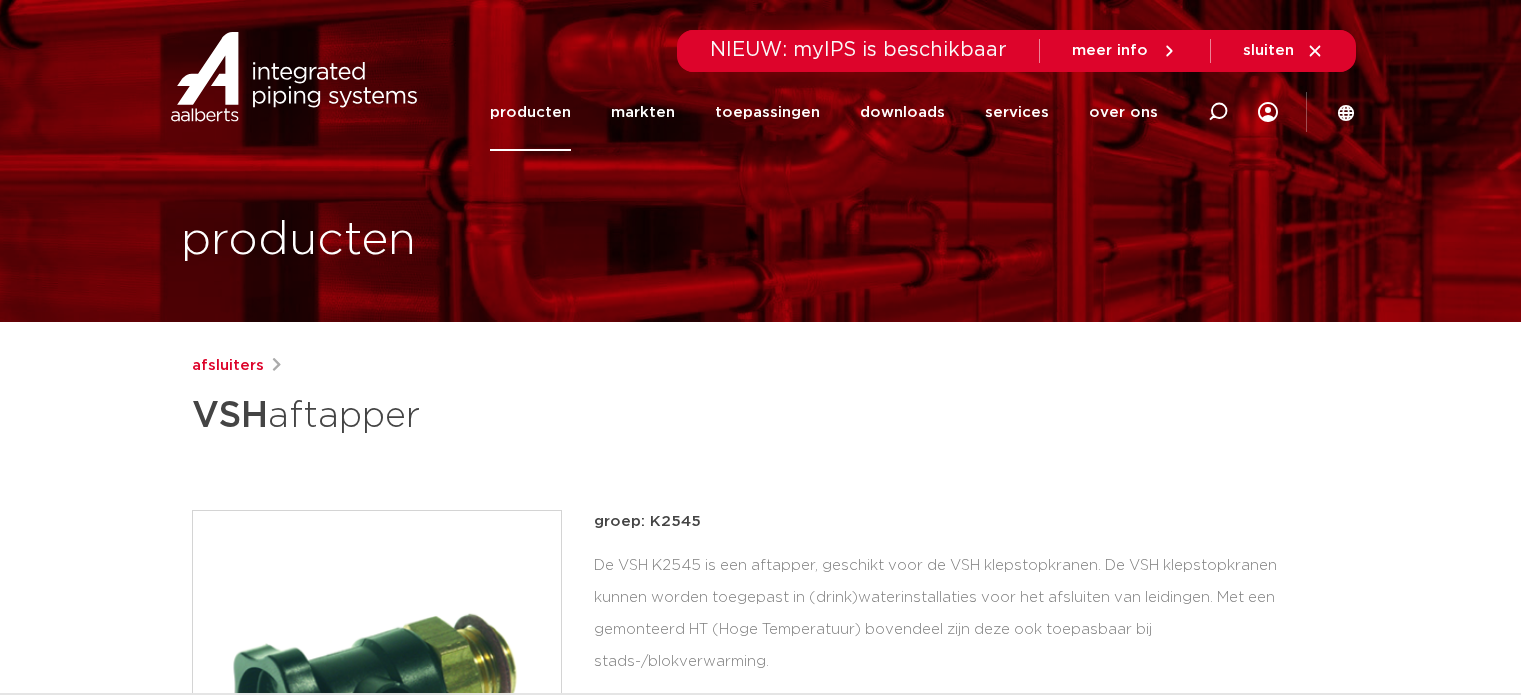 scroll, scrollTop: 211, scrollLeft: 0, axis: vertical 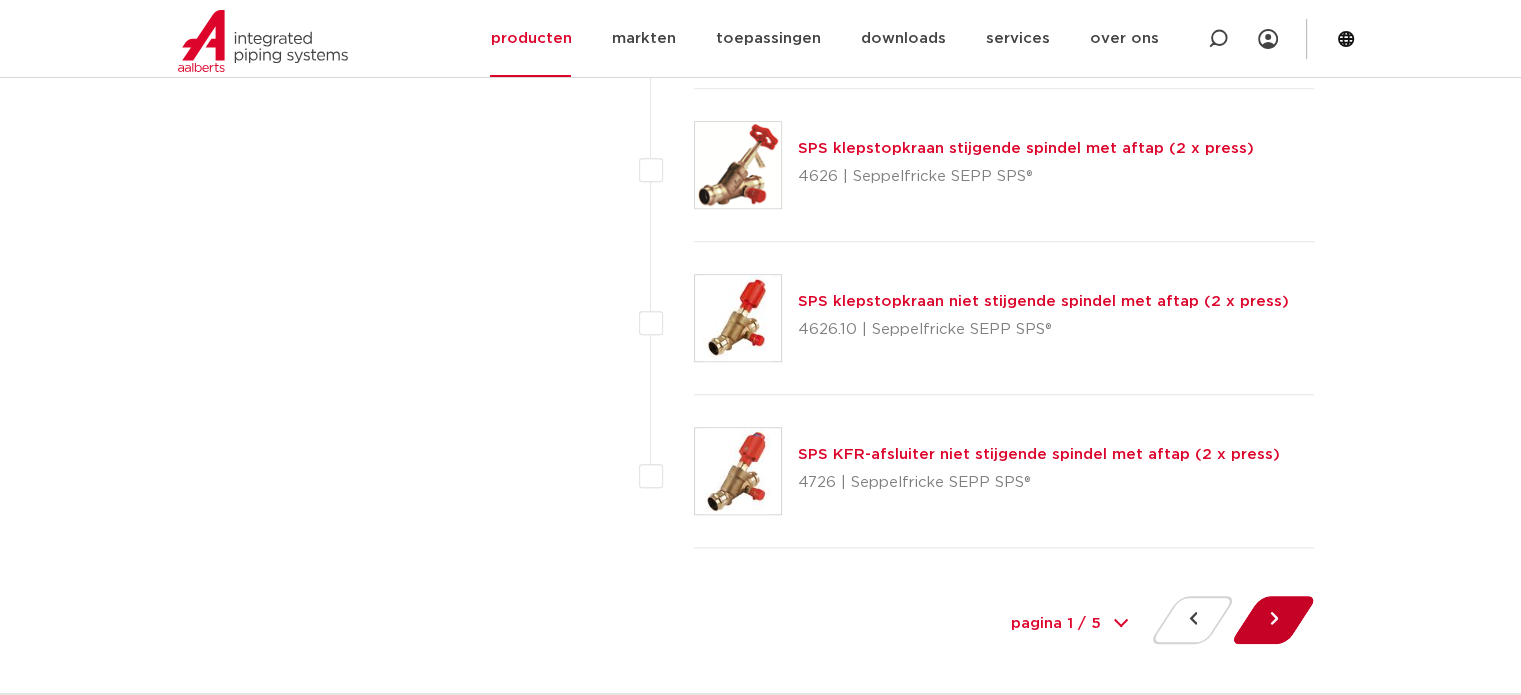click at bounding box center [1273, 620] 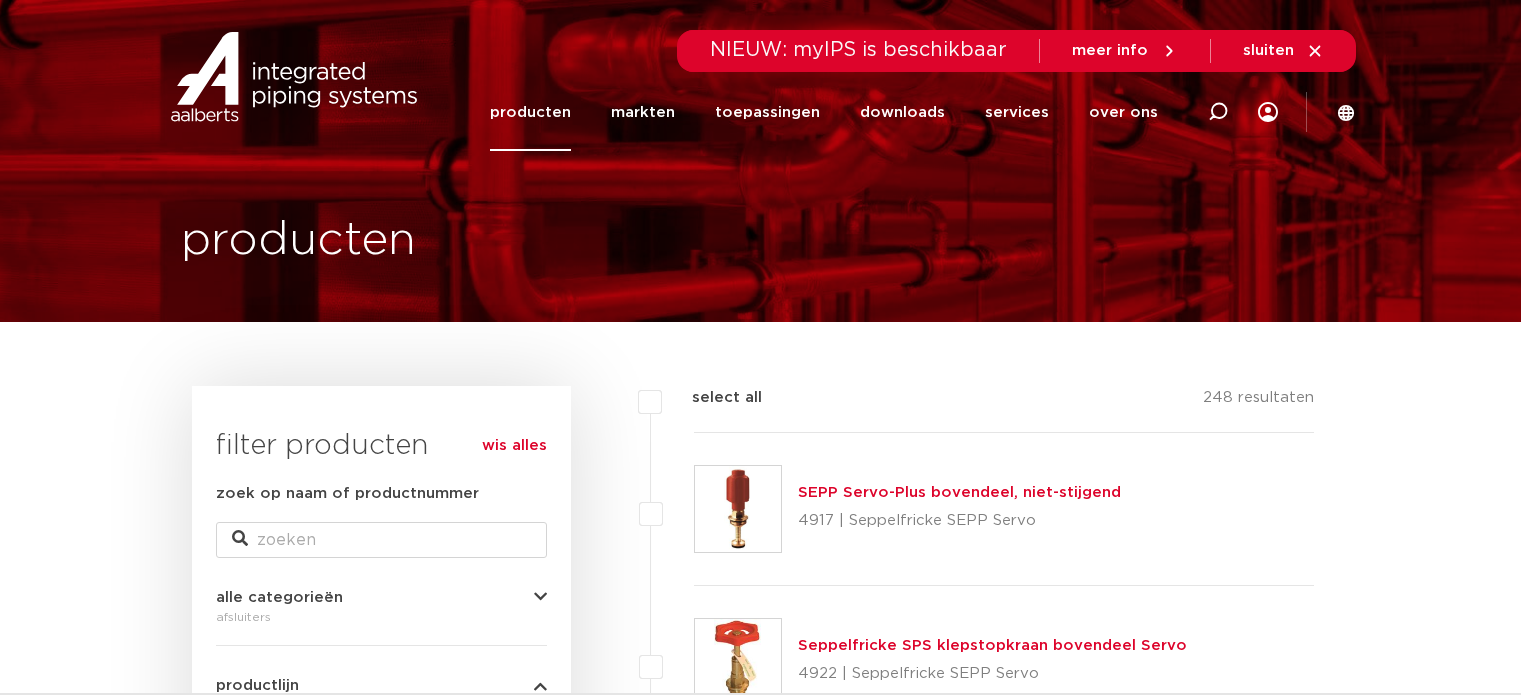 scroll, scrollTop: 0, scrollLeft: 0, axis: both 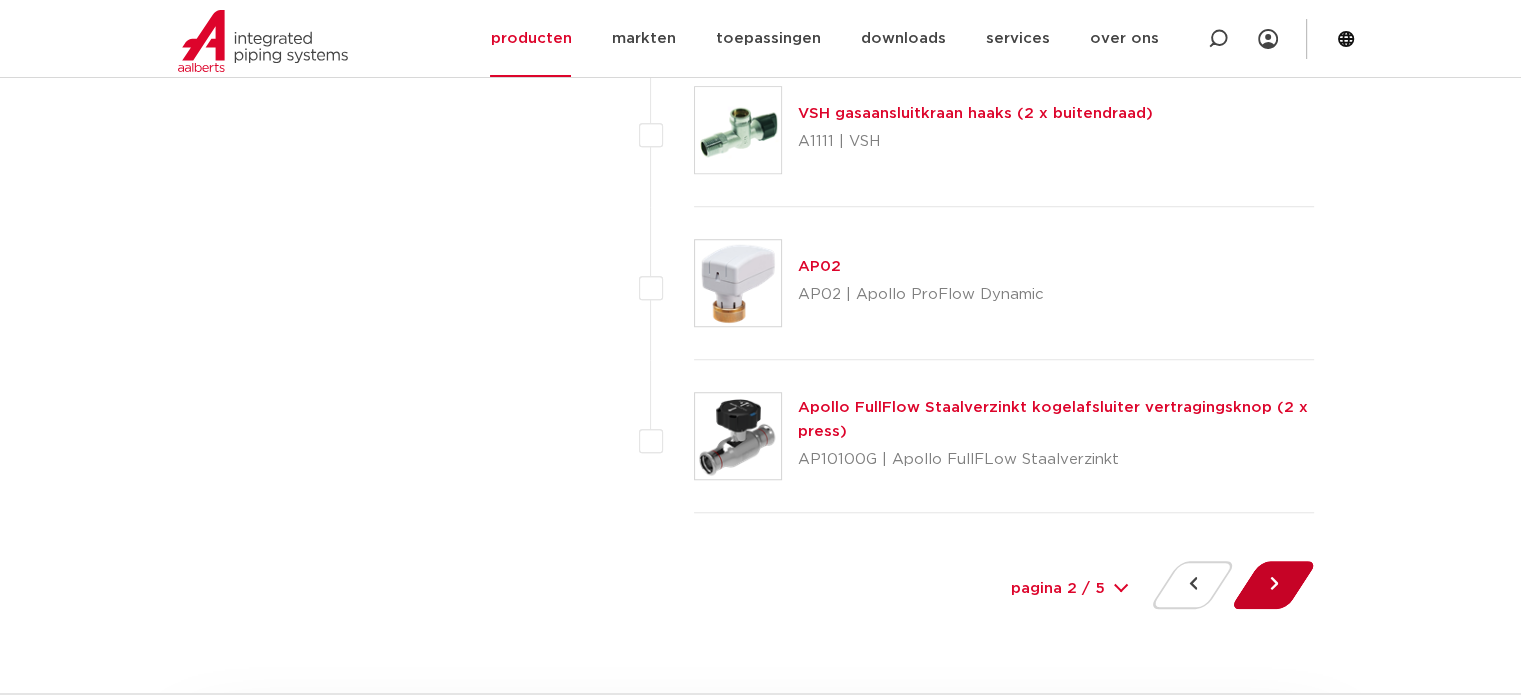 click at bounding box center [1273, 585] 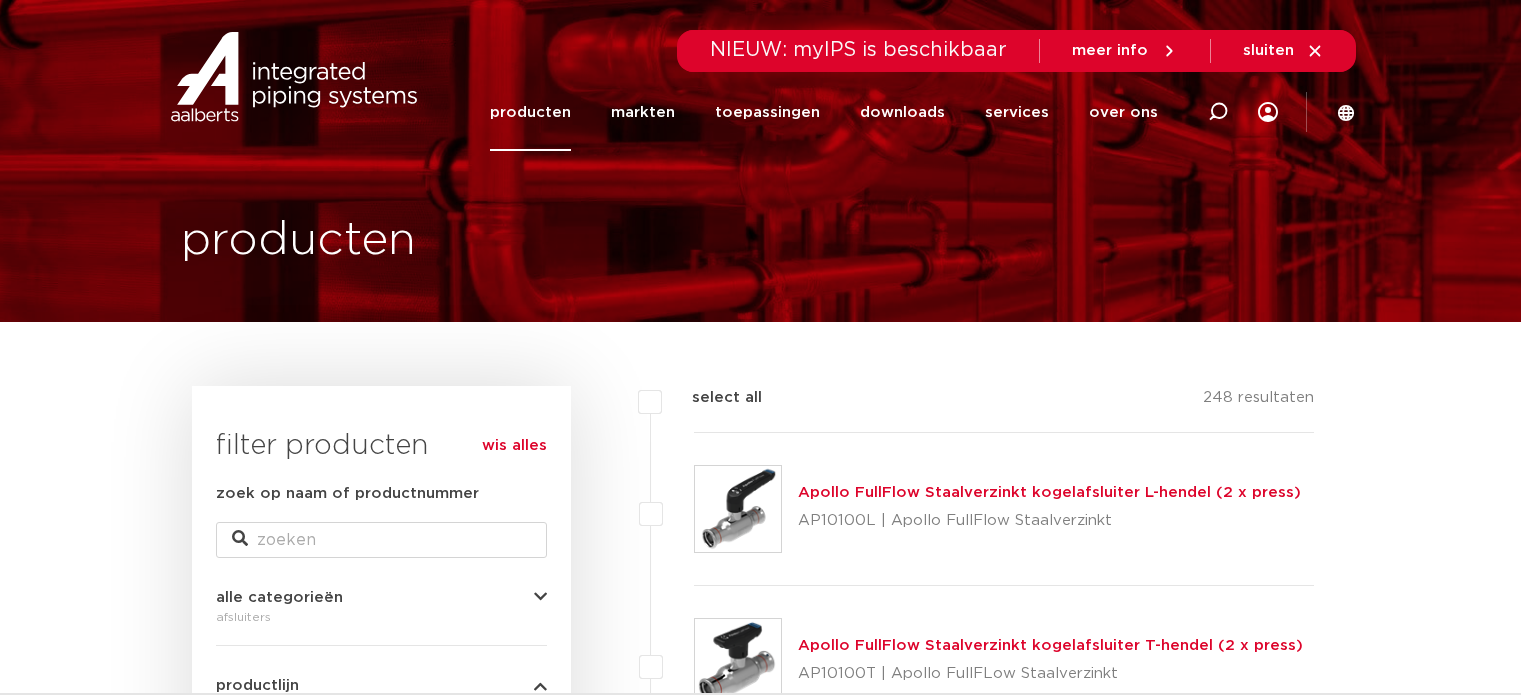 scroll, scrollTop: 0, scrollLeft: 0, axis: both 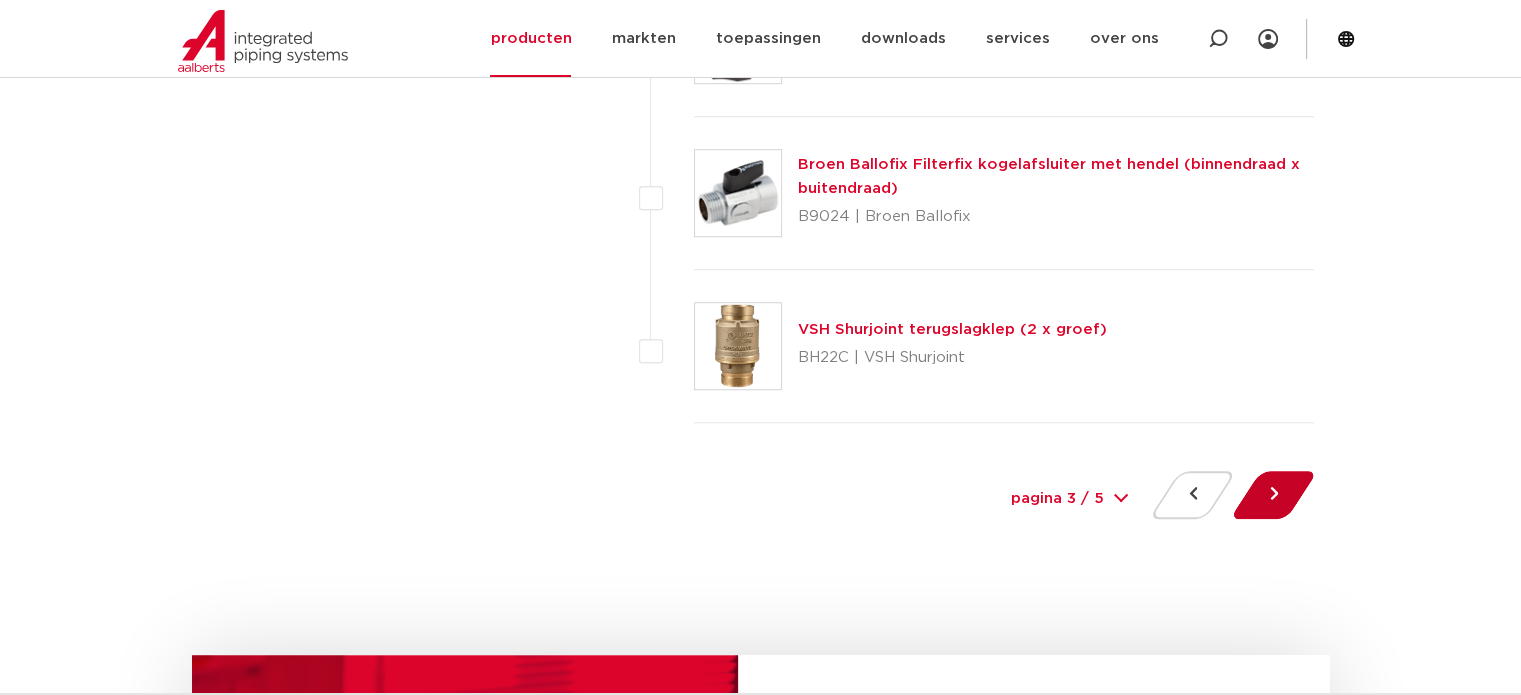 click at bounding box center [1273, 495] 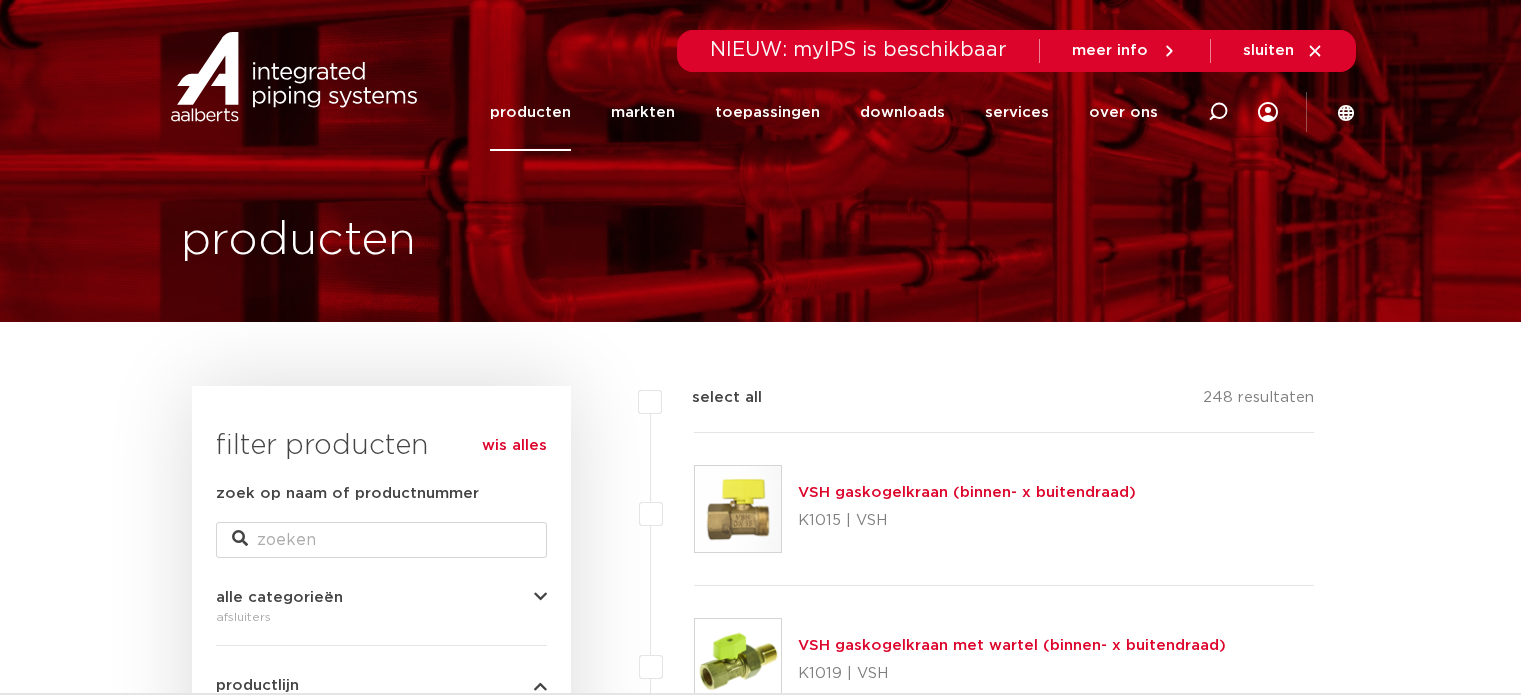 scroll, scrollTop: 0, scrollLeft: 0, axis: both 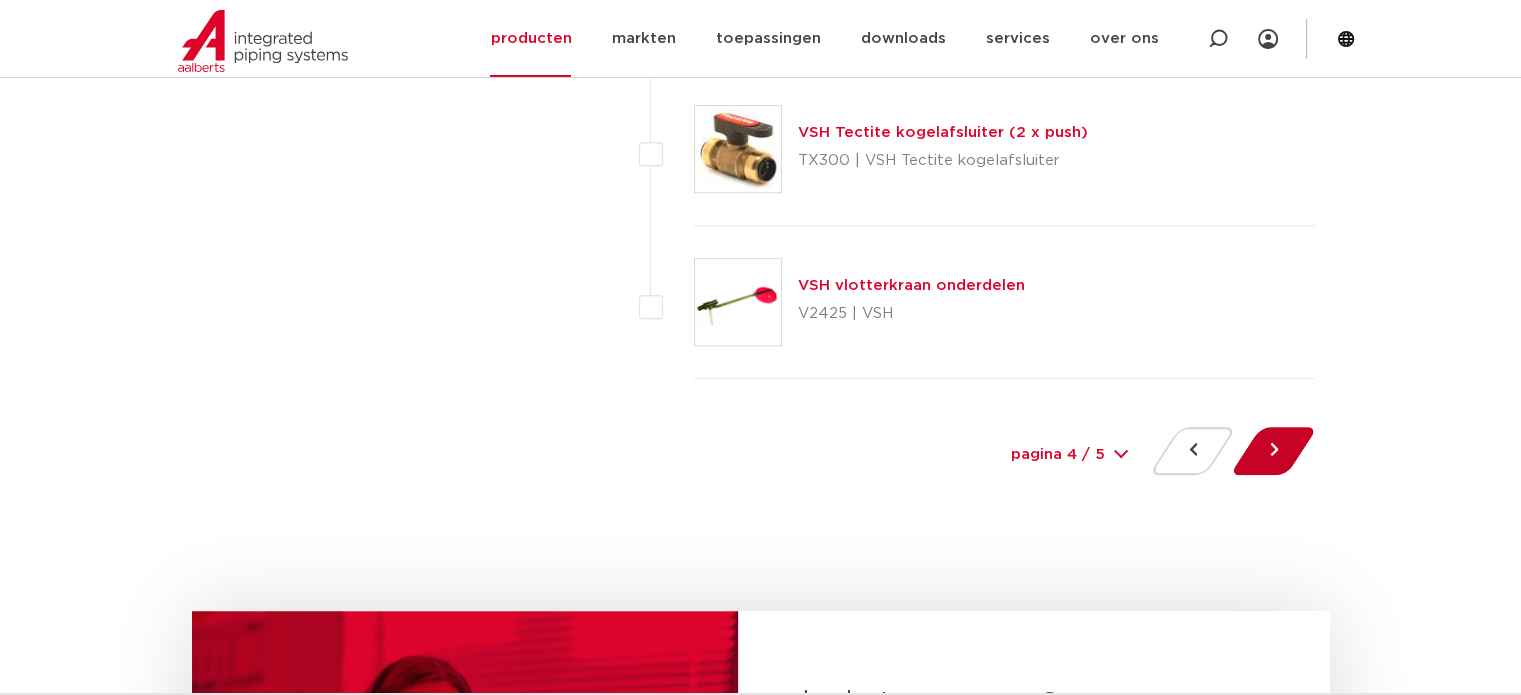 click at bounding box center (1273, 451) 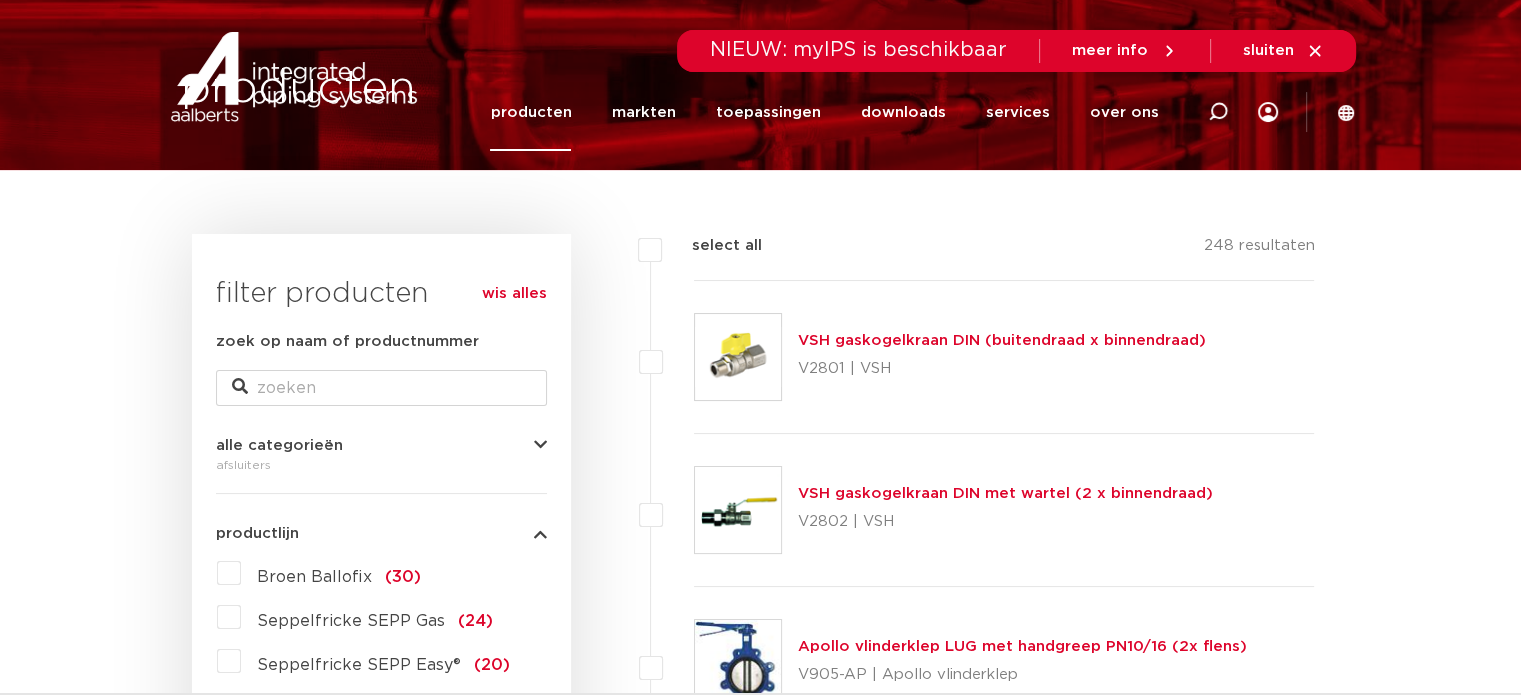 scroll, scrollTop: 0, scrollLeft: 0, axis: both 